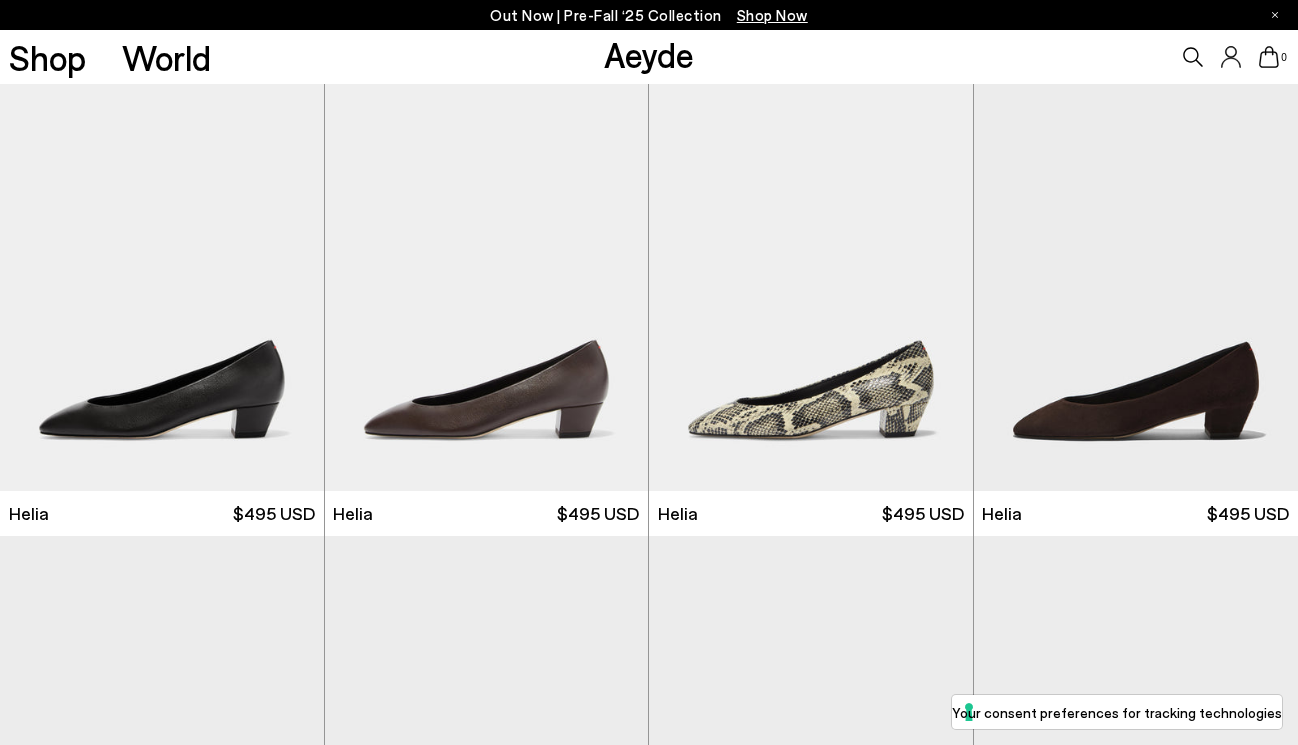 scroll, scrollTop: 0, scrollLeft: 0, axis: both 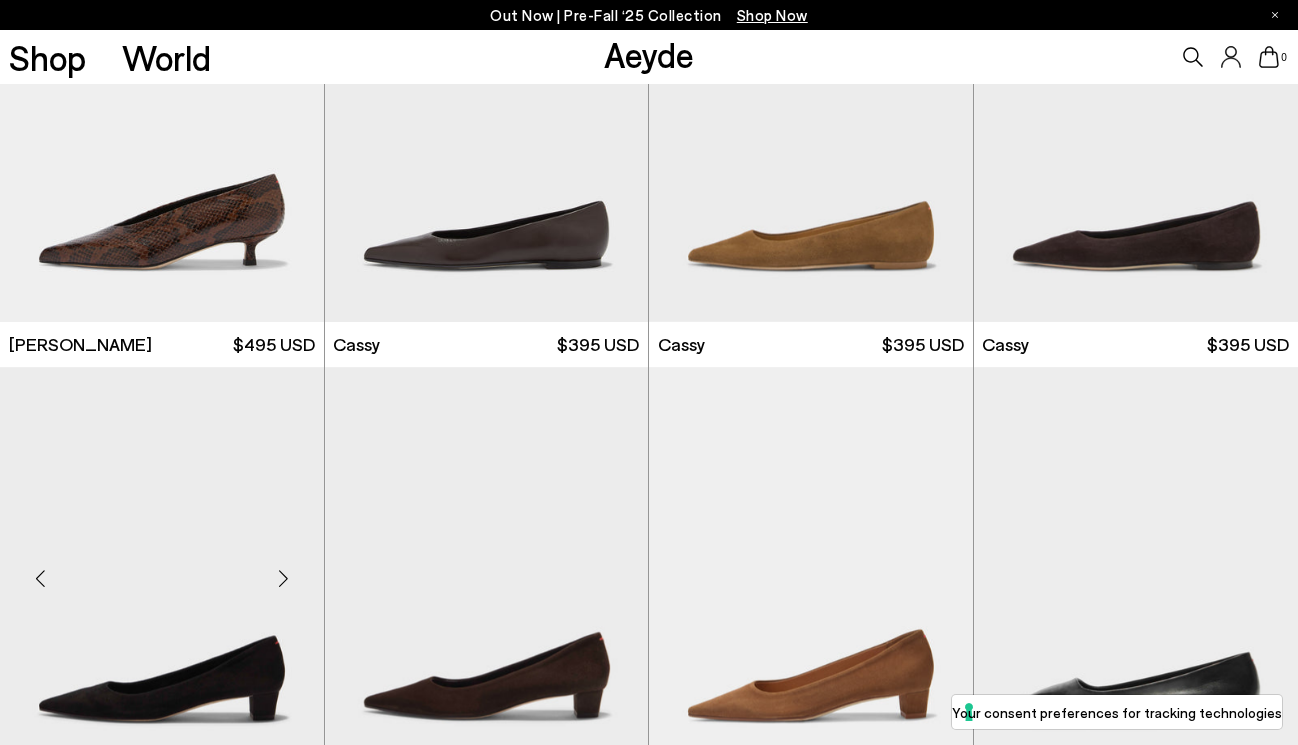 click at bounding box center (162, 570) 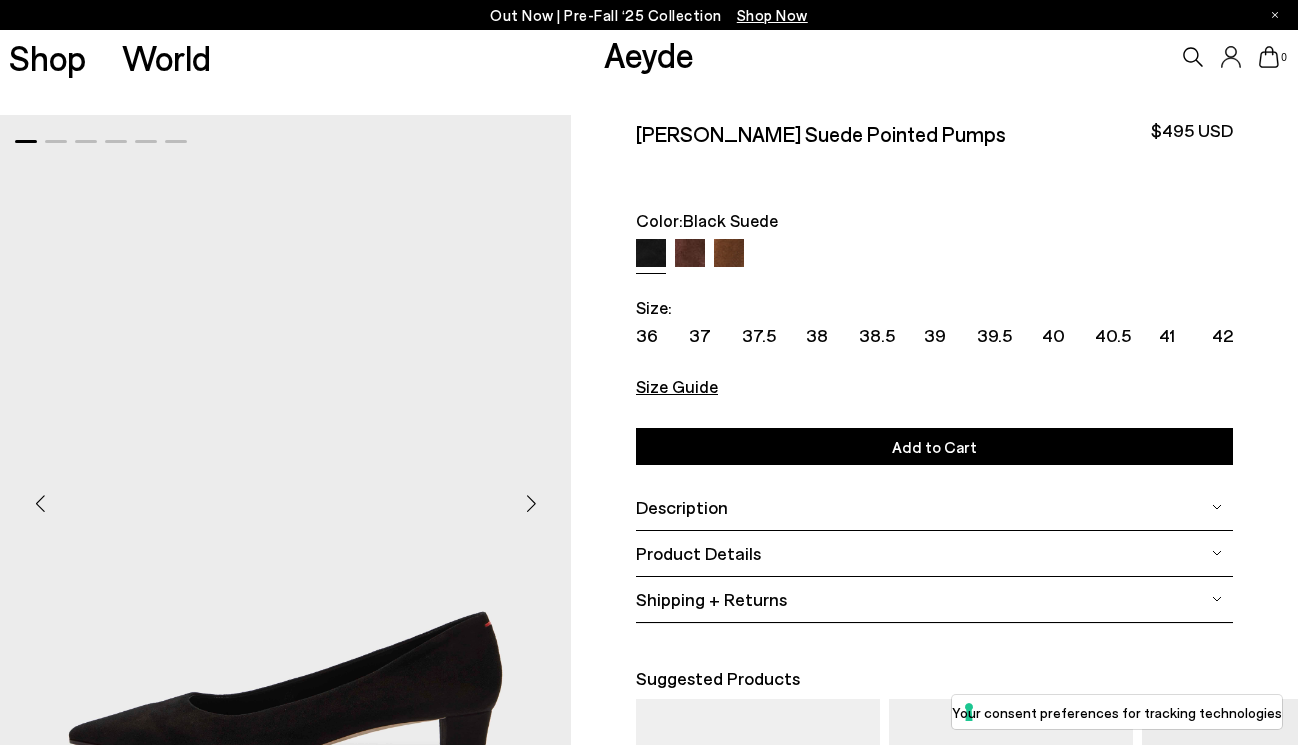 scroll, scrollTop: 0, scrollLeft: 0, axis: both 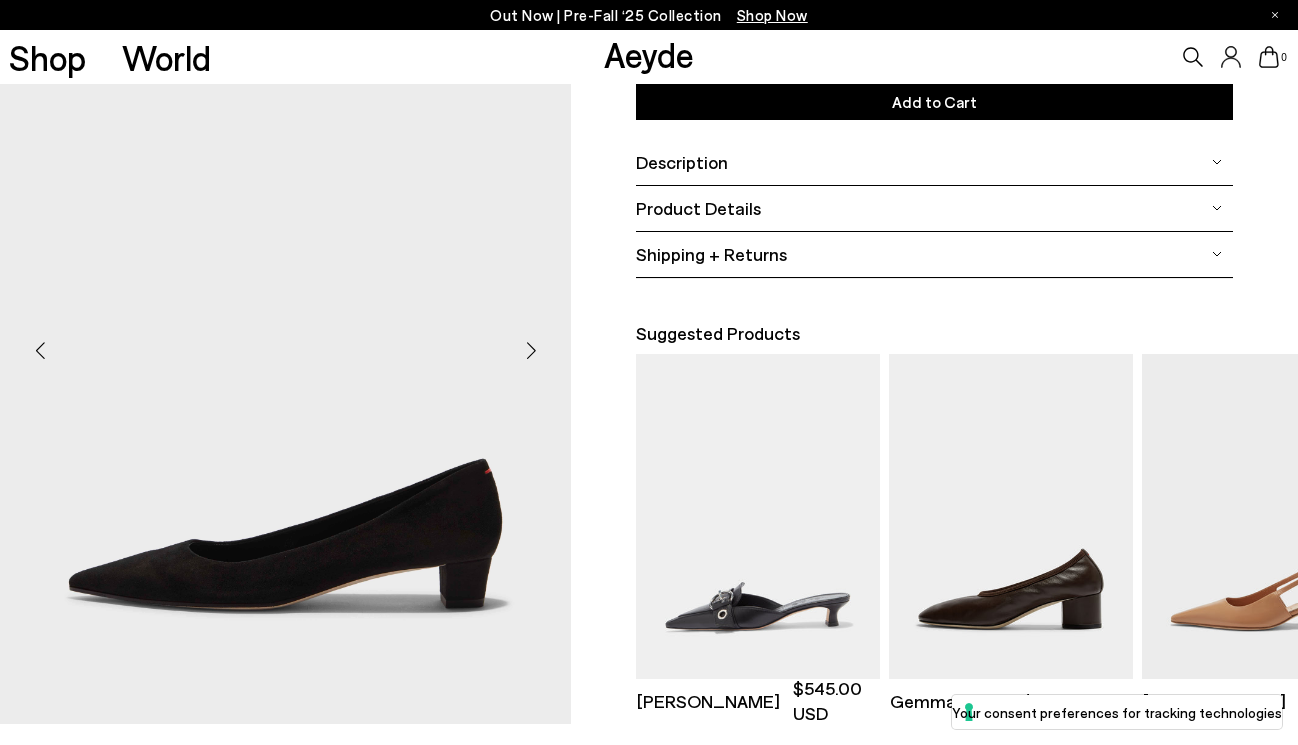 click at bounding box center [531, 351] 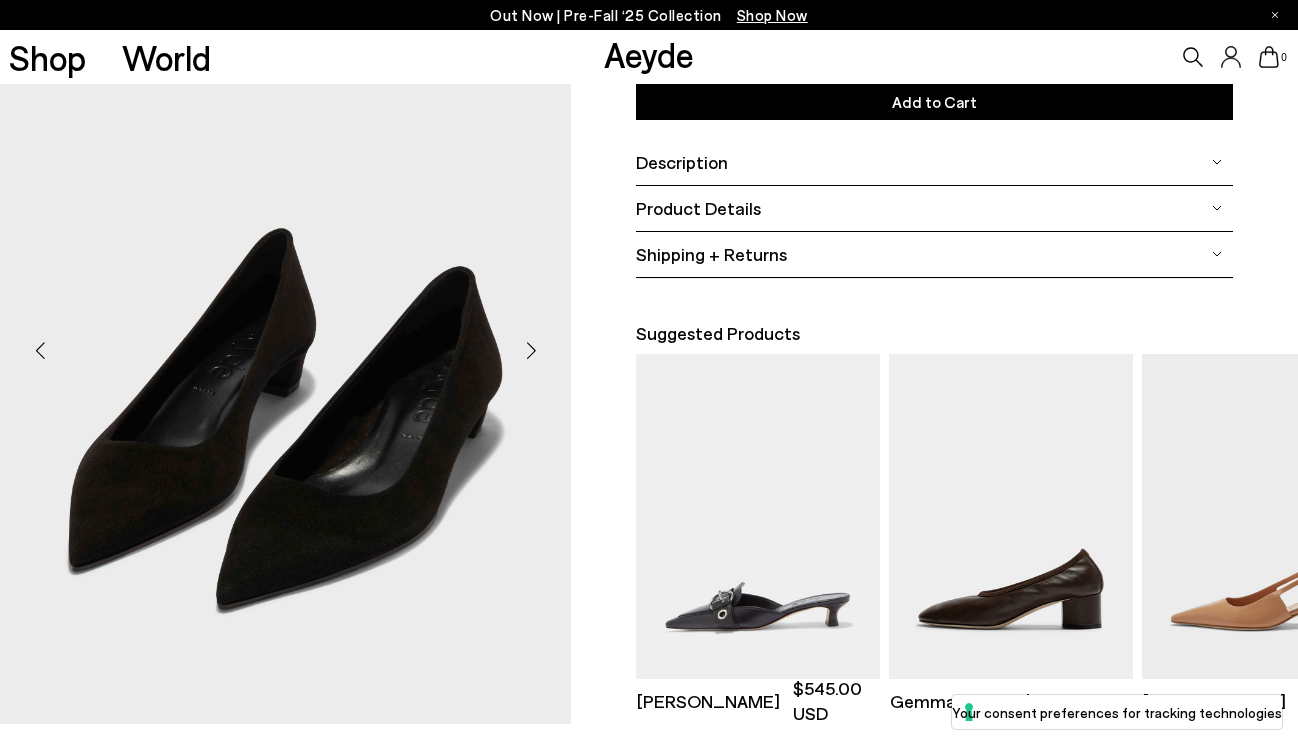click at bounding box center [531, 351] 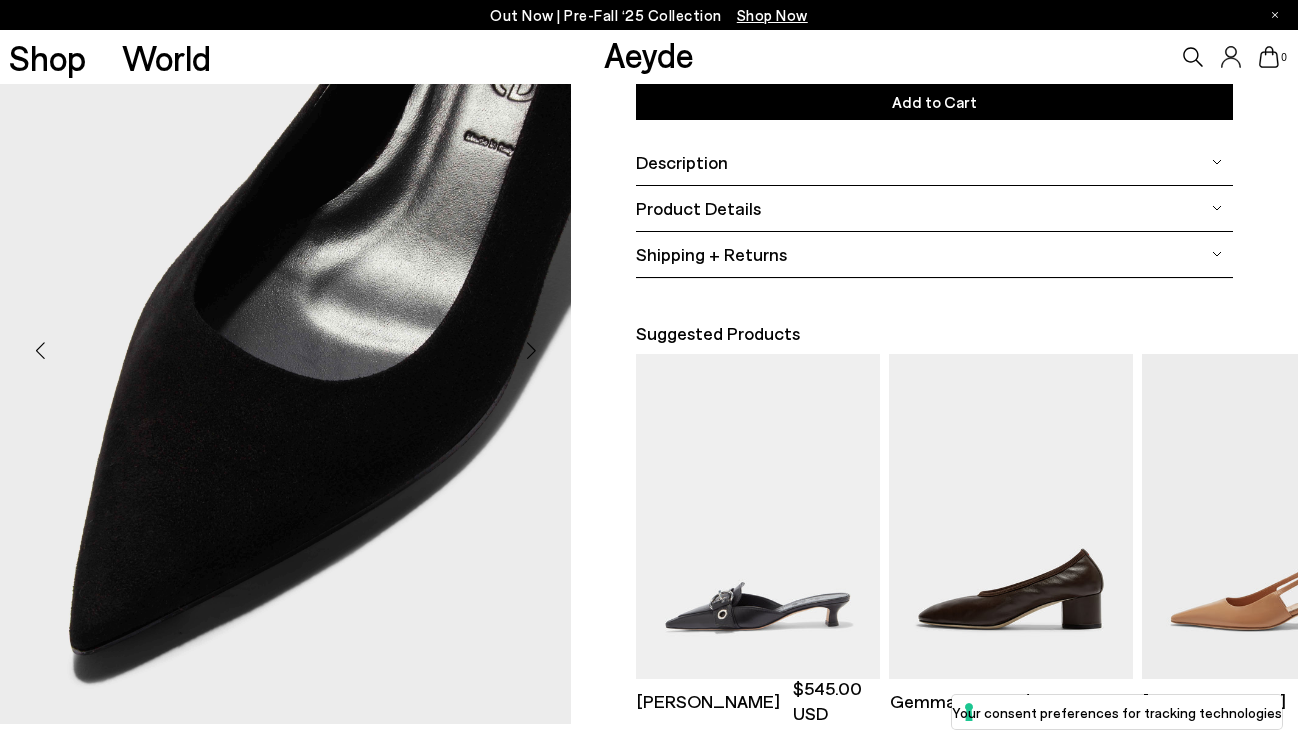 click at bounding box center [531, 351] 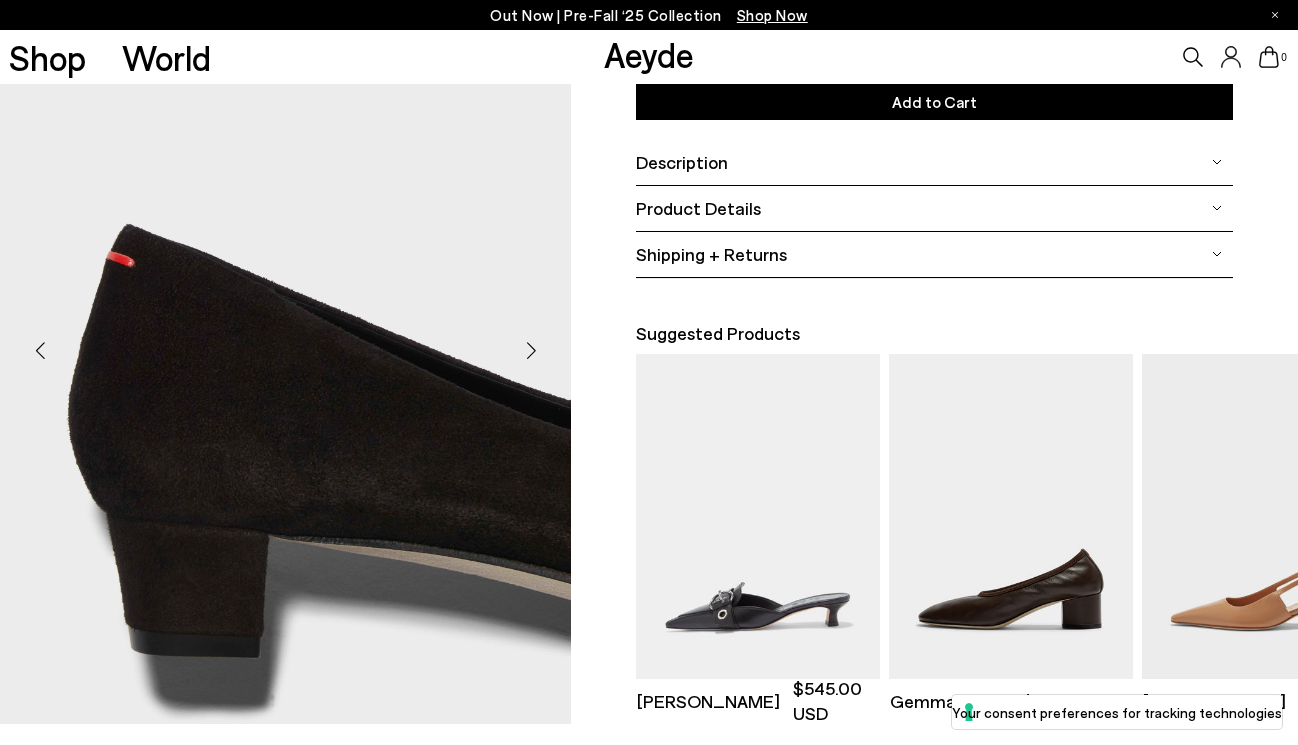 click at bounding box center (531, 351) 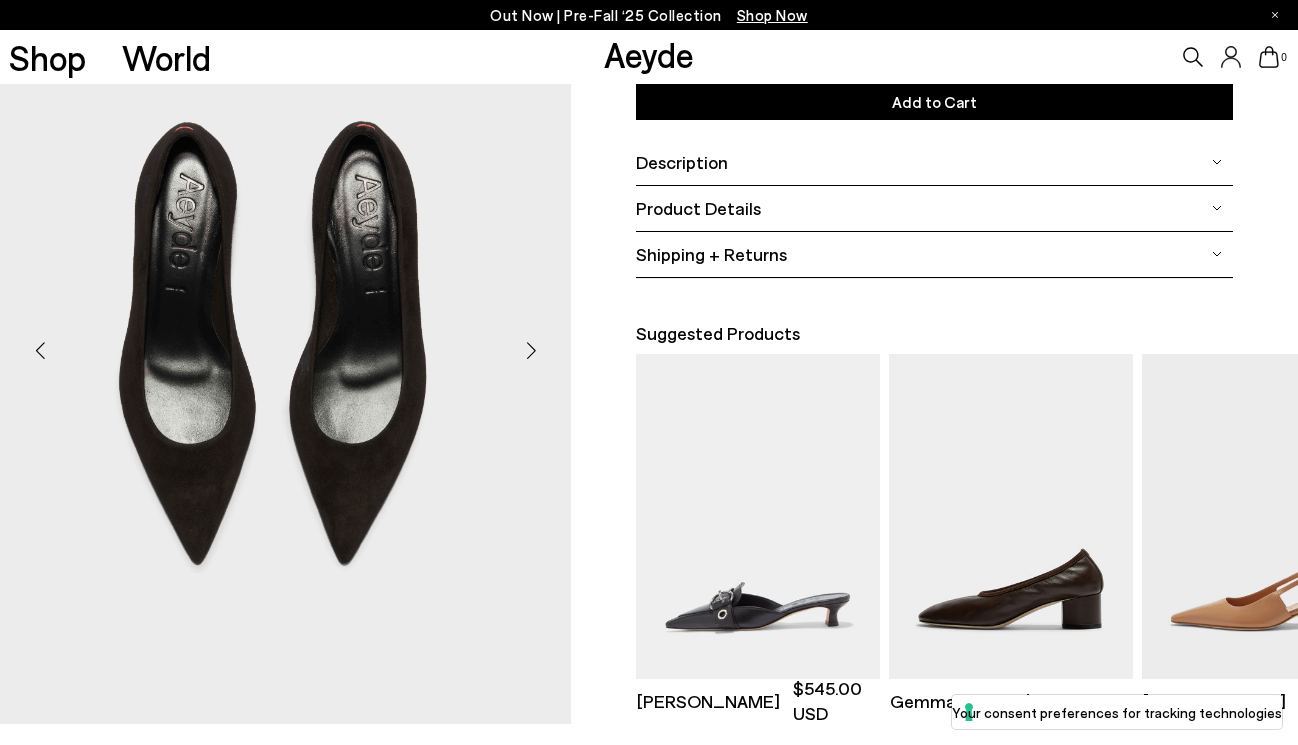 click at bounding box center [531, 351] 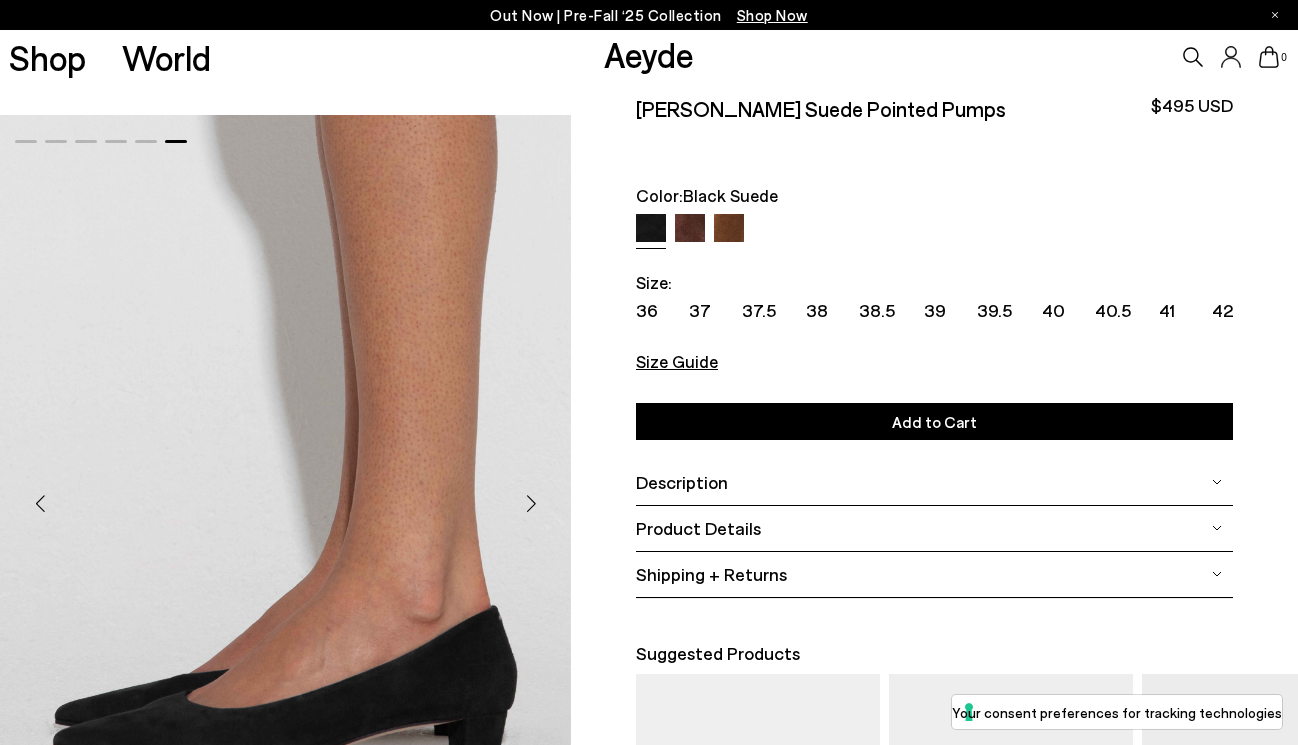 scroll, scrollTop: 16, scrollLeft: 0, axis: vertical 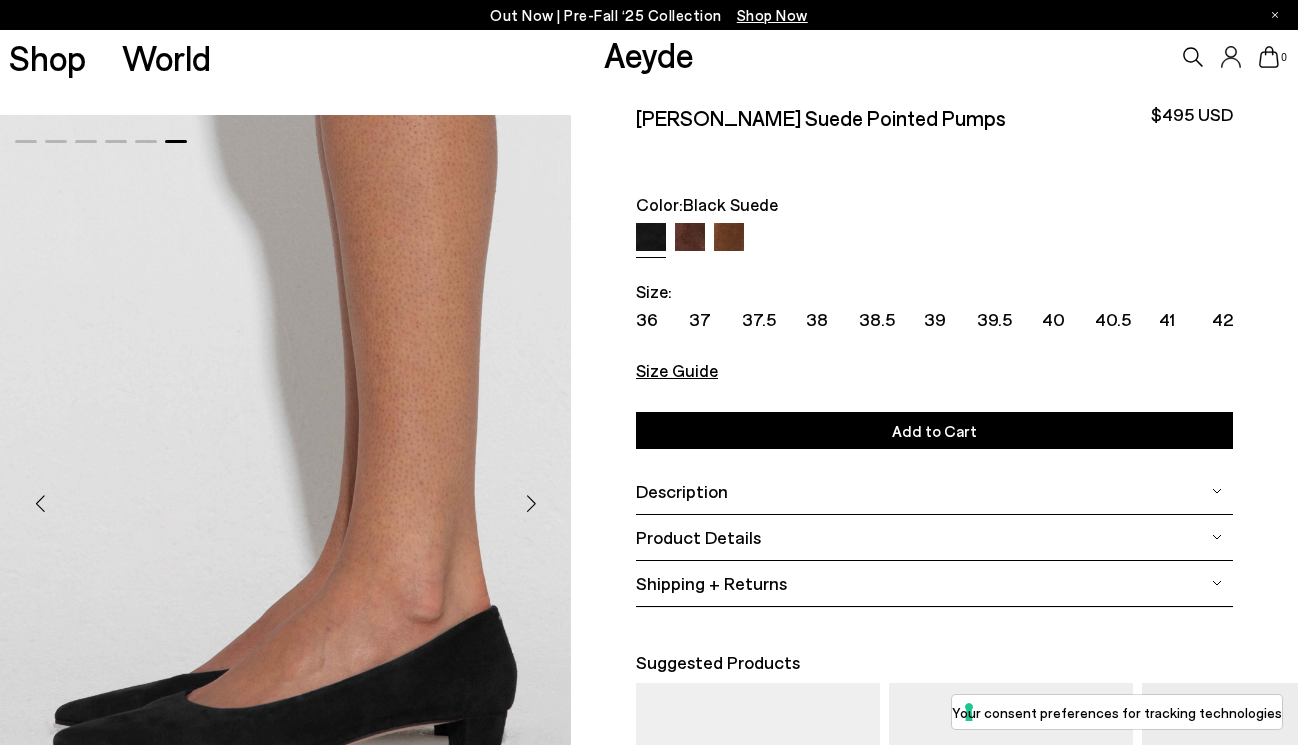 click at bounding box center [690, 238] 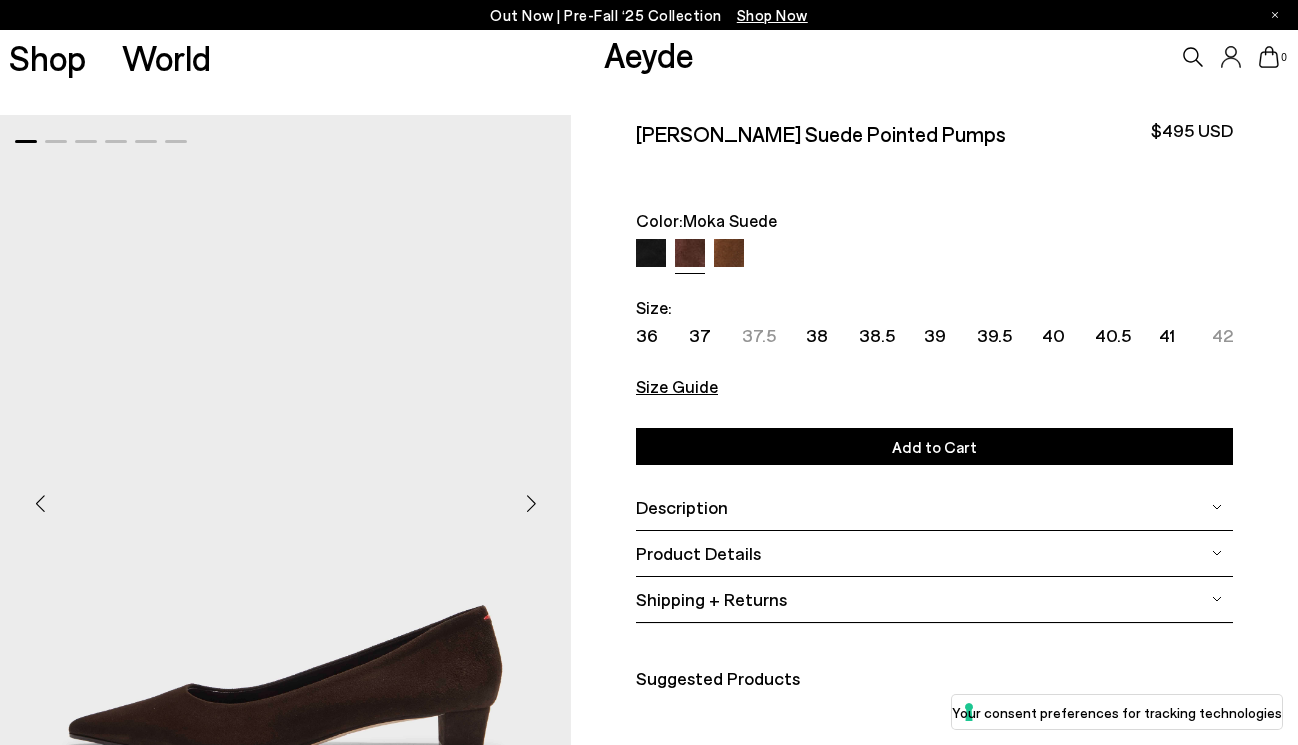 scroll, scrollTop: 0, scrollLeft: 0, axis: both 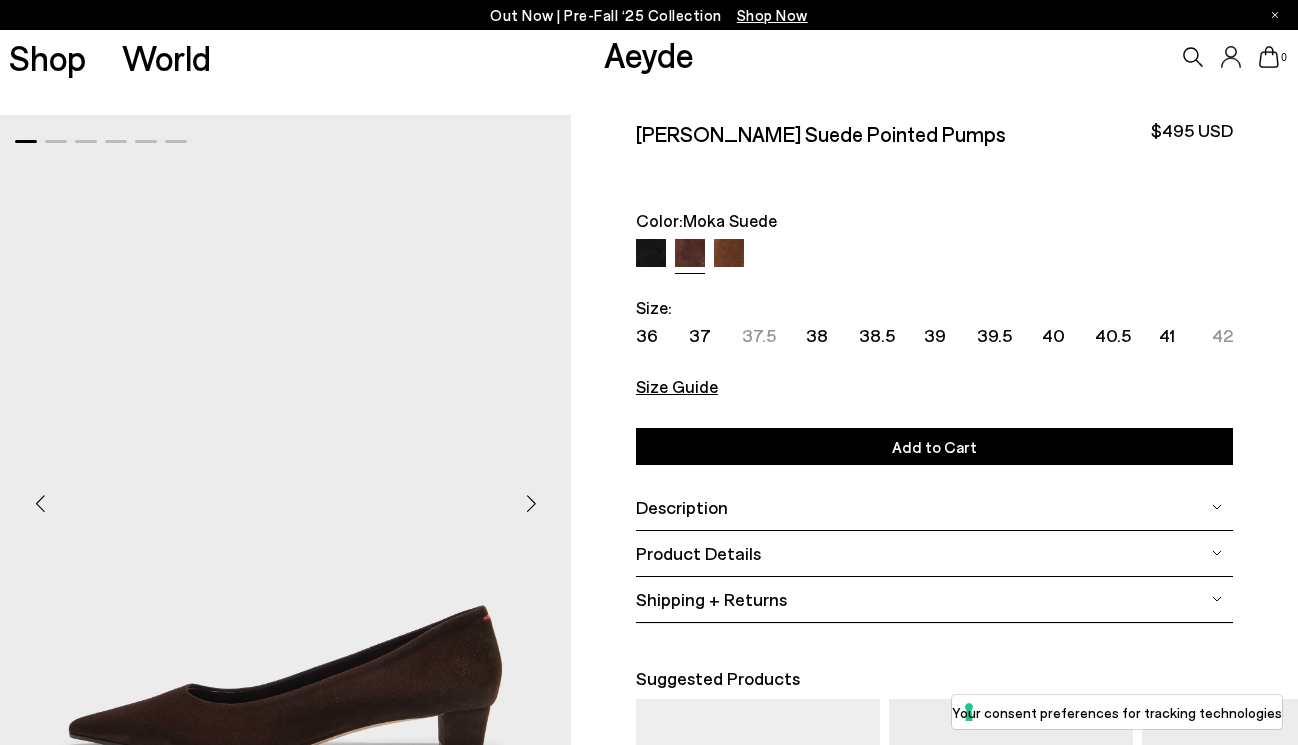 click at bounding box center [729, 254] 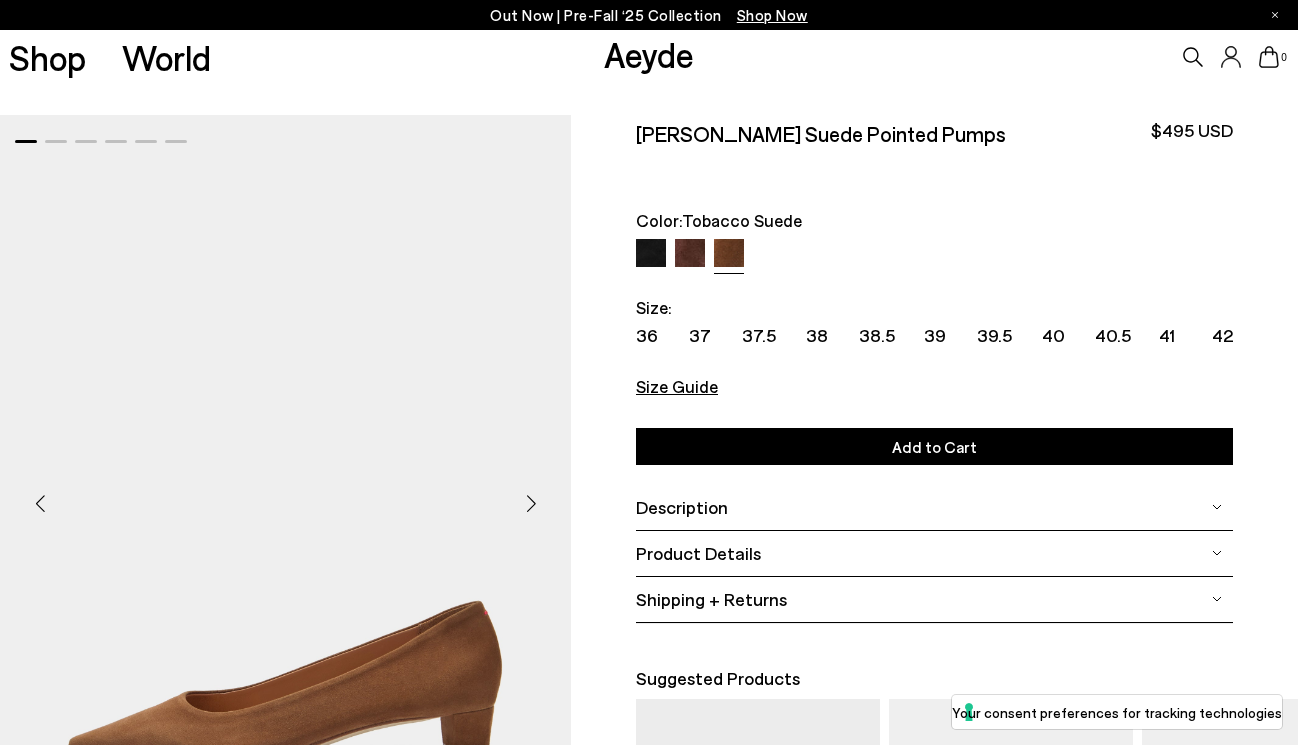 scroll, scrollTop: 0, scrollLeft: 0, axis: both 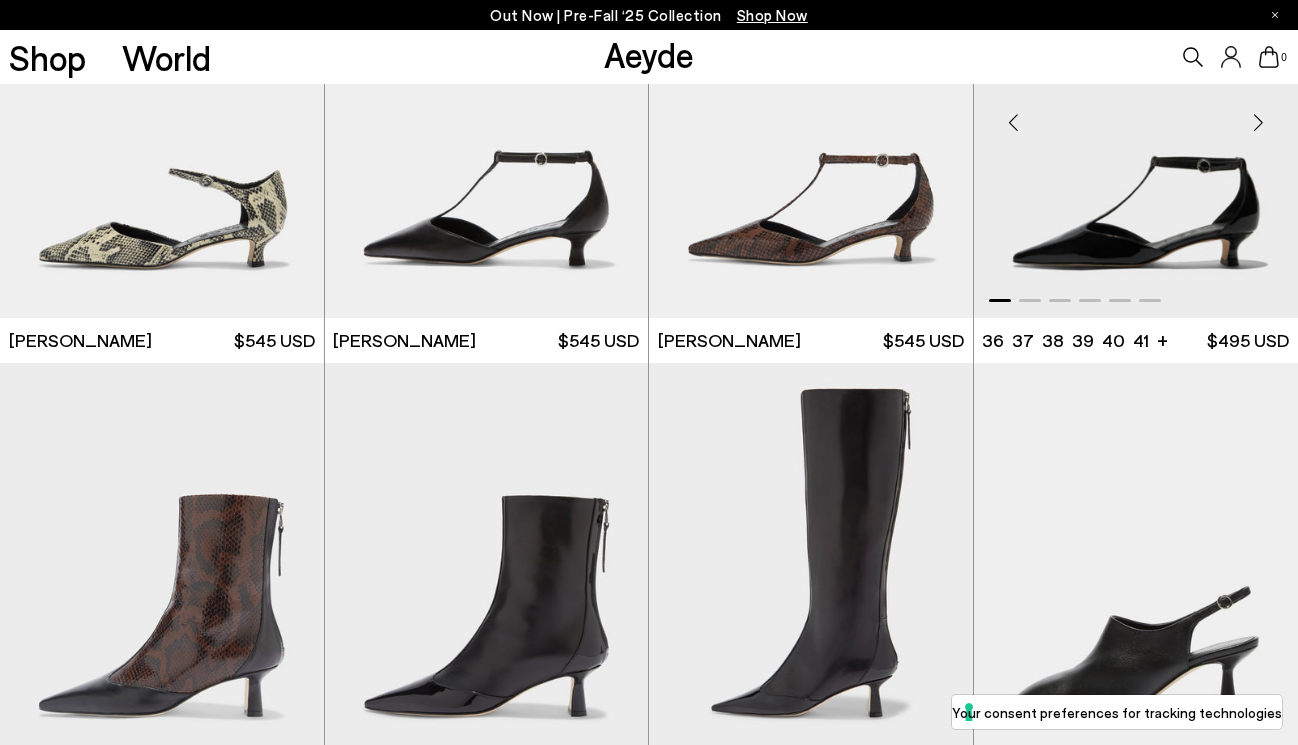 click at bounding box center (1136, 114) 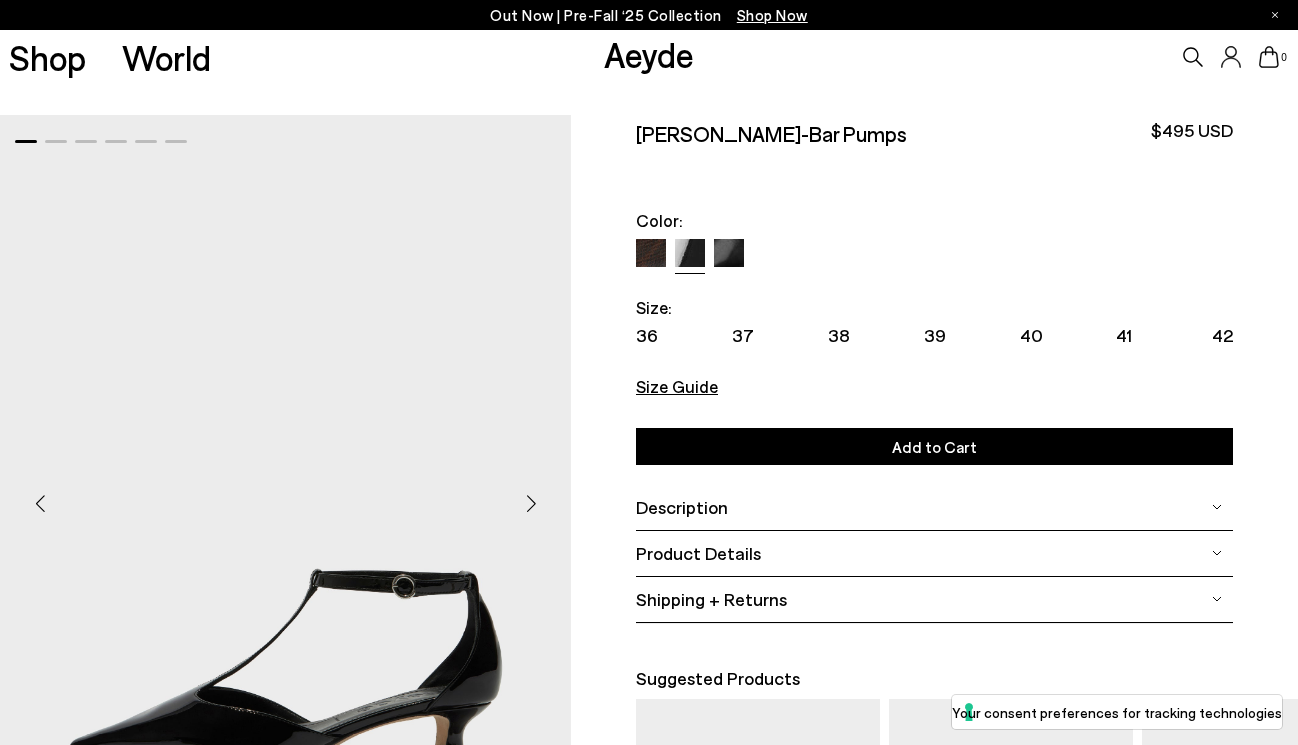 scroll, scrollTop: 0, scrollLeft: 0, axis: both 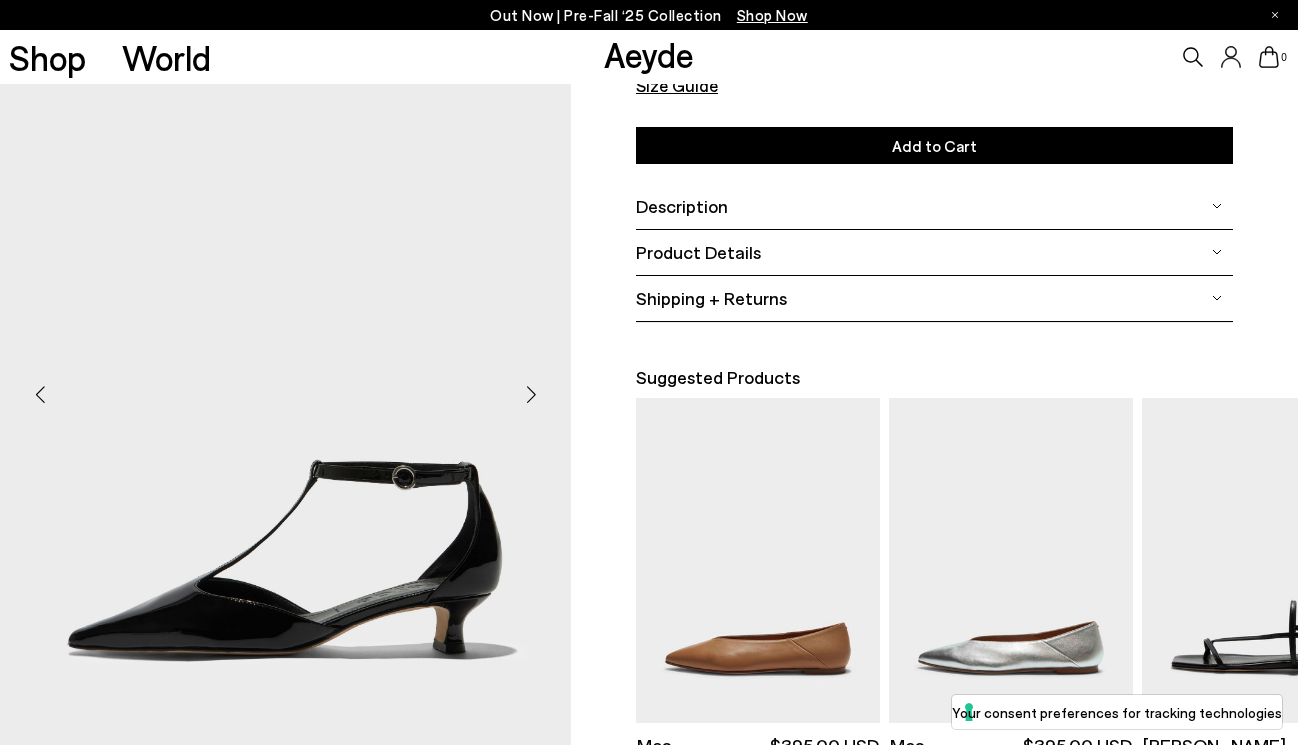 click at bounding box center [1217, 206] 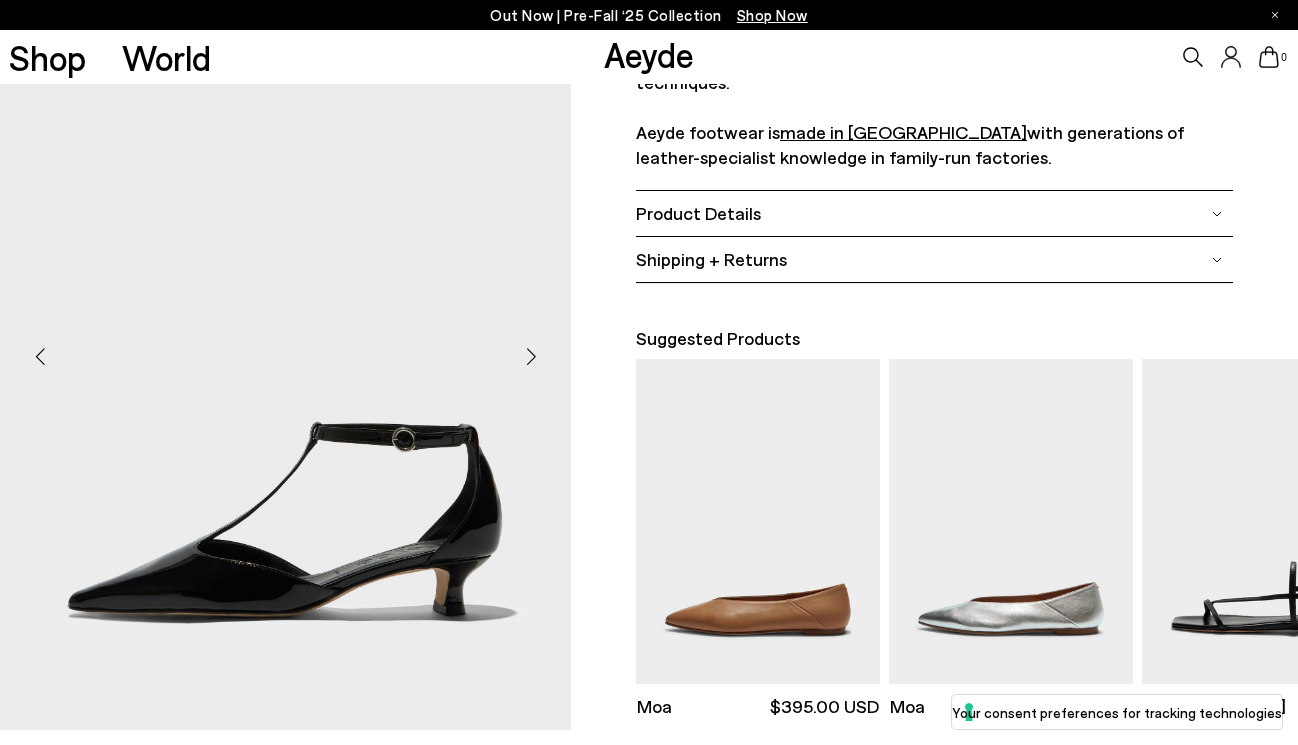 scroll, scrollTop: 530, scrollLeft: 0, axis: vertical 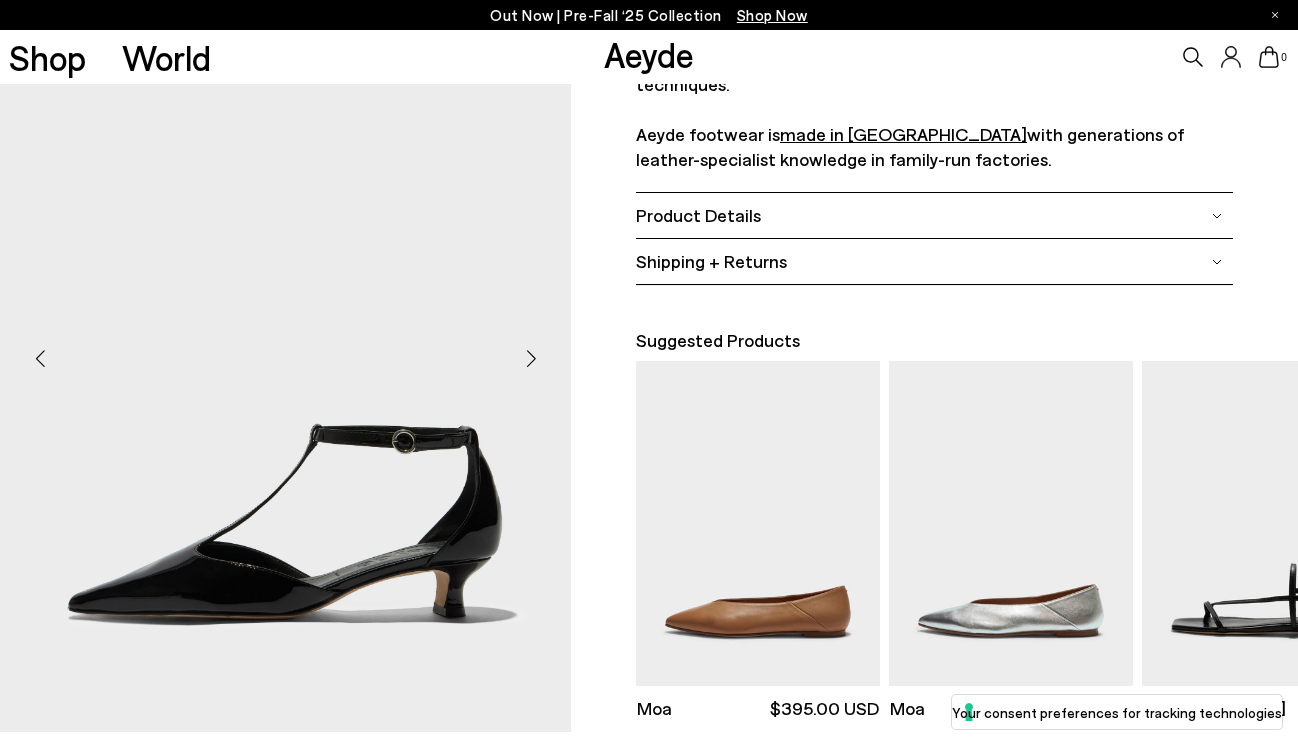 click at bounding box center (531, 359) 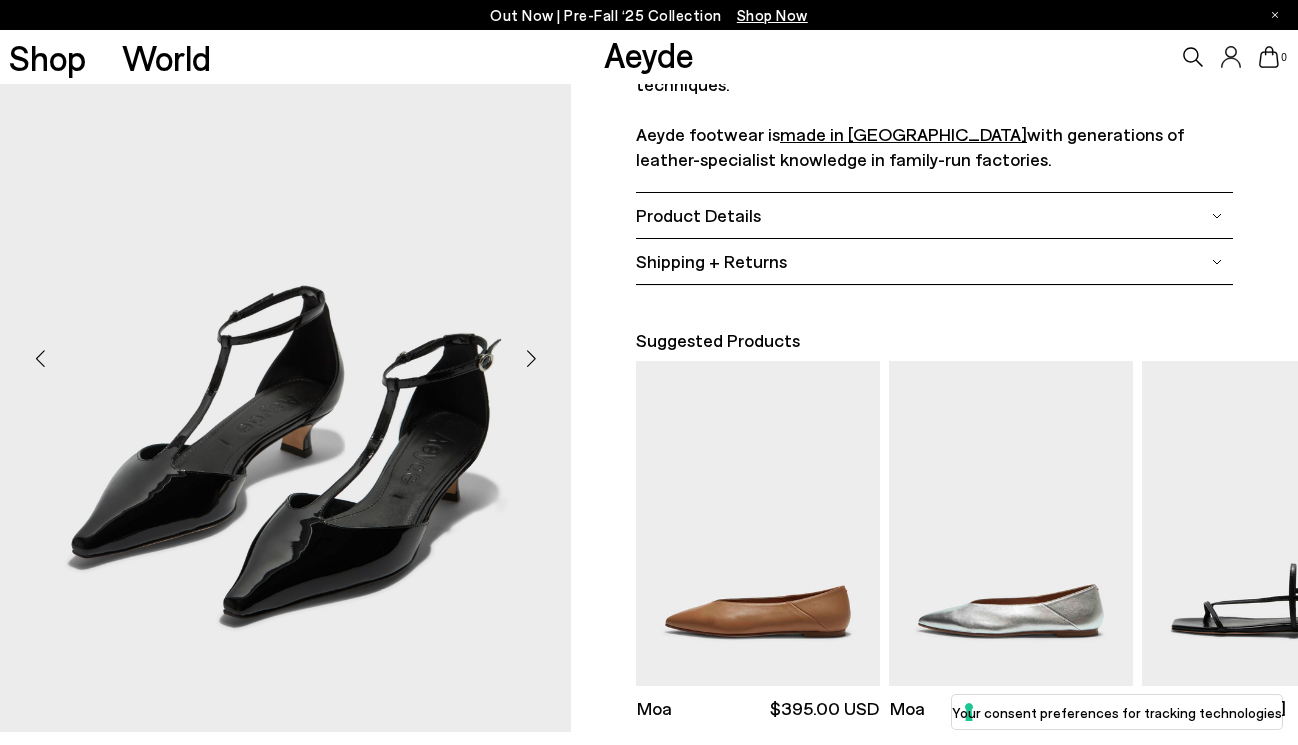 click at bounding box center (1217, 216) 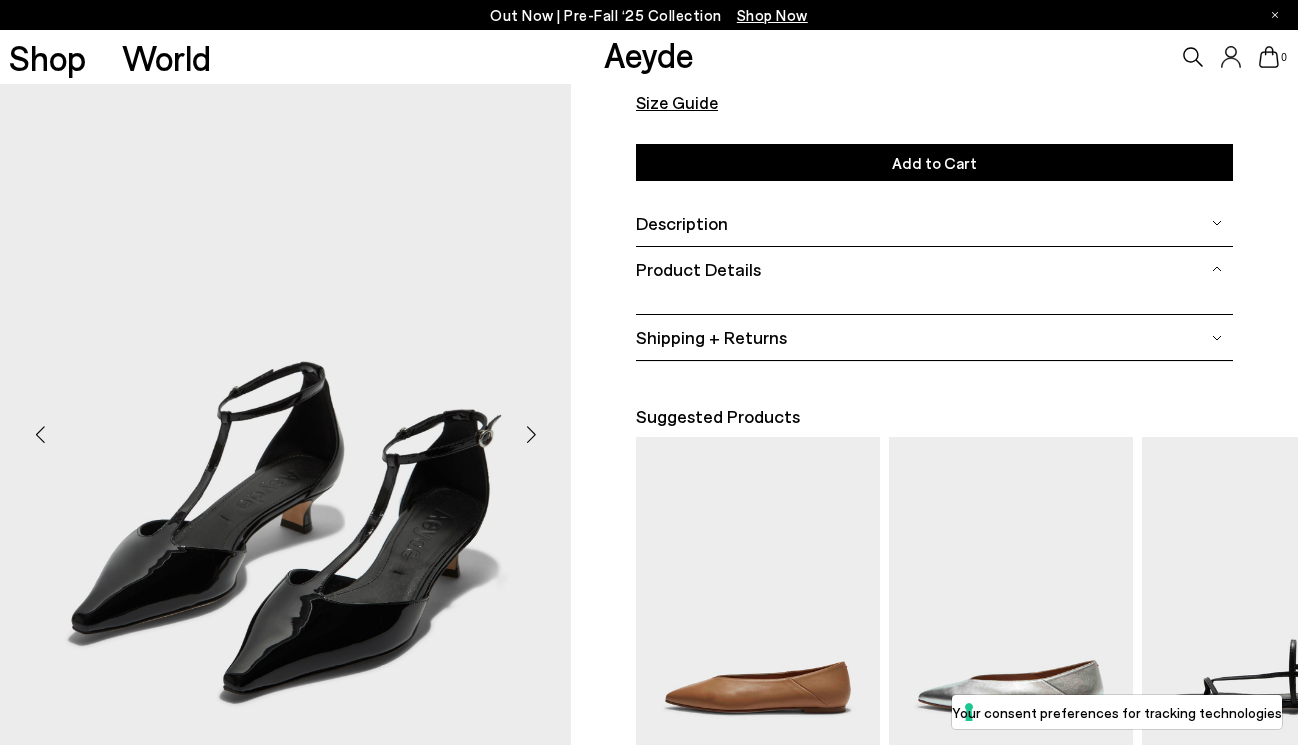 scroll, scrollTop: 293, scrollLeft: 0, axis: vertical 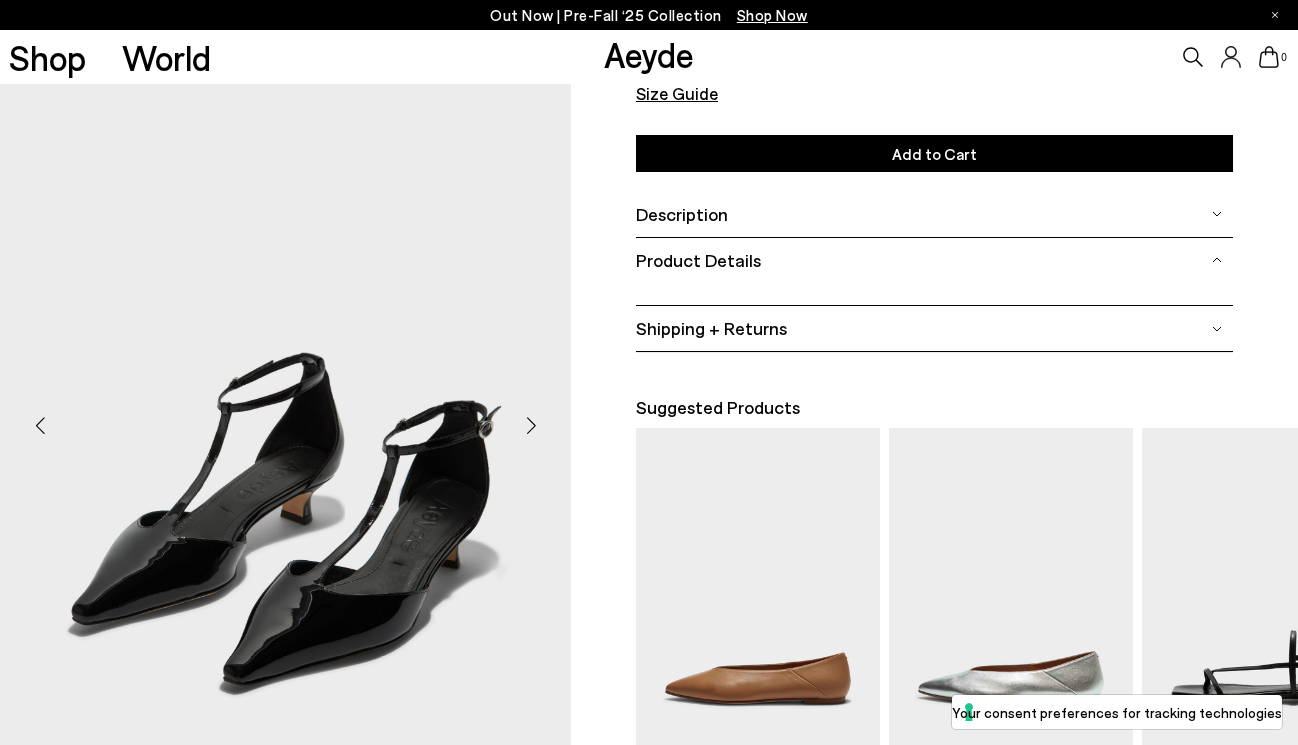 click at bounding box center [531, 426] 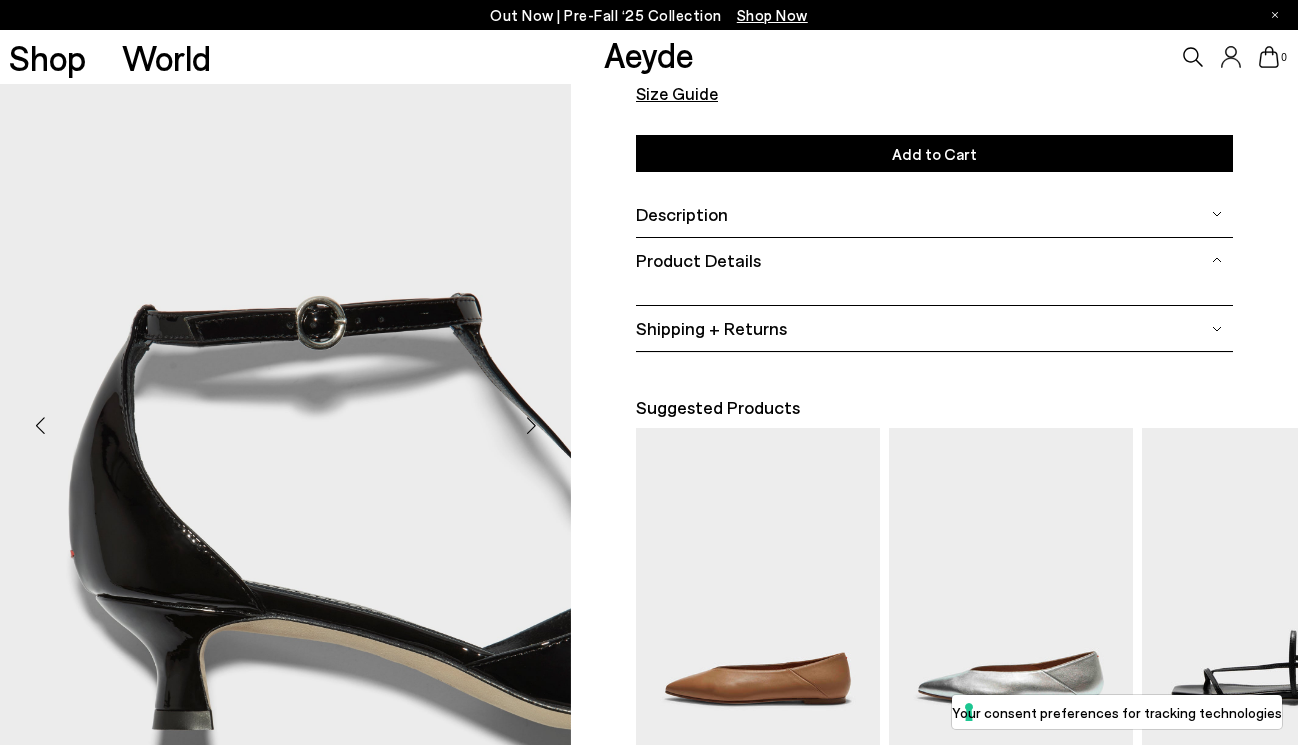 click at bounding box center (531, 426) 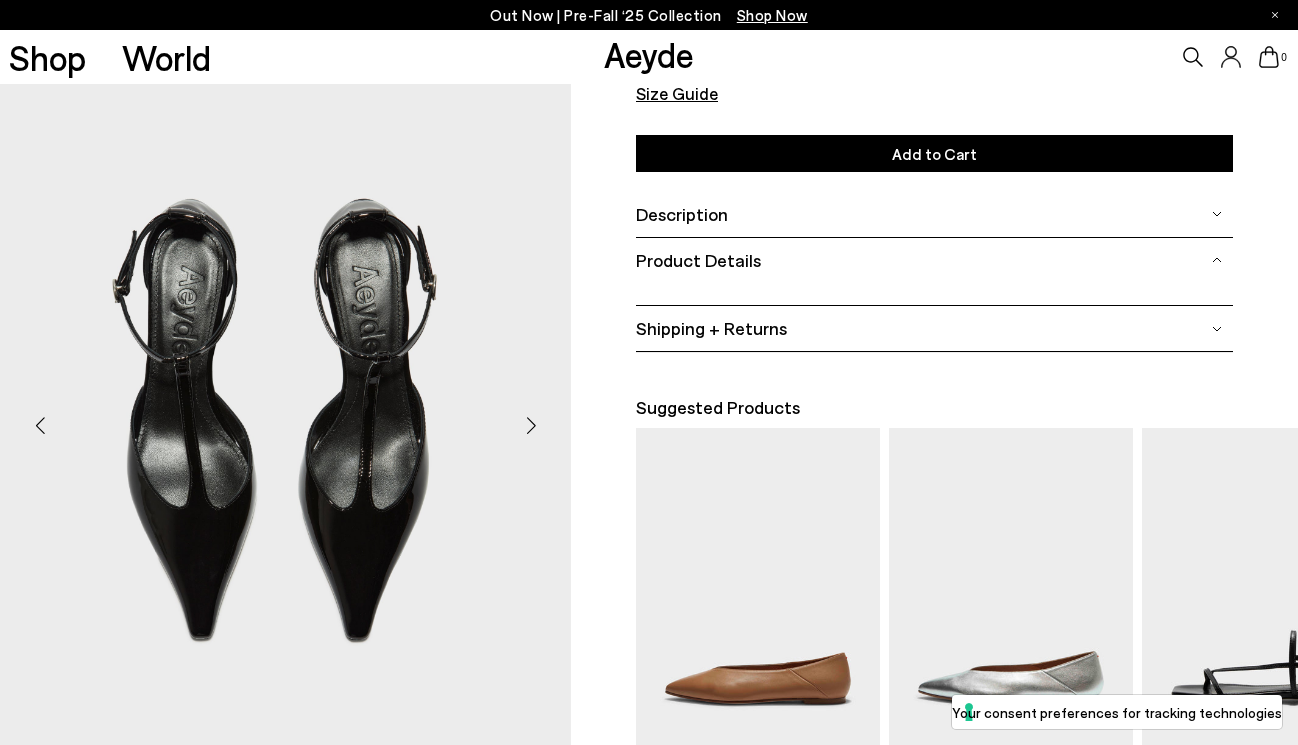 click at bounding box center (531, 426) 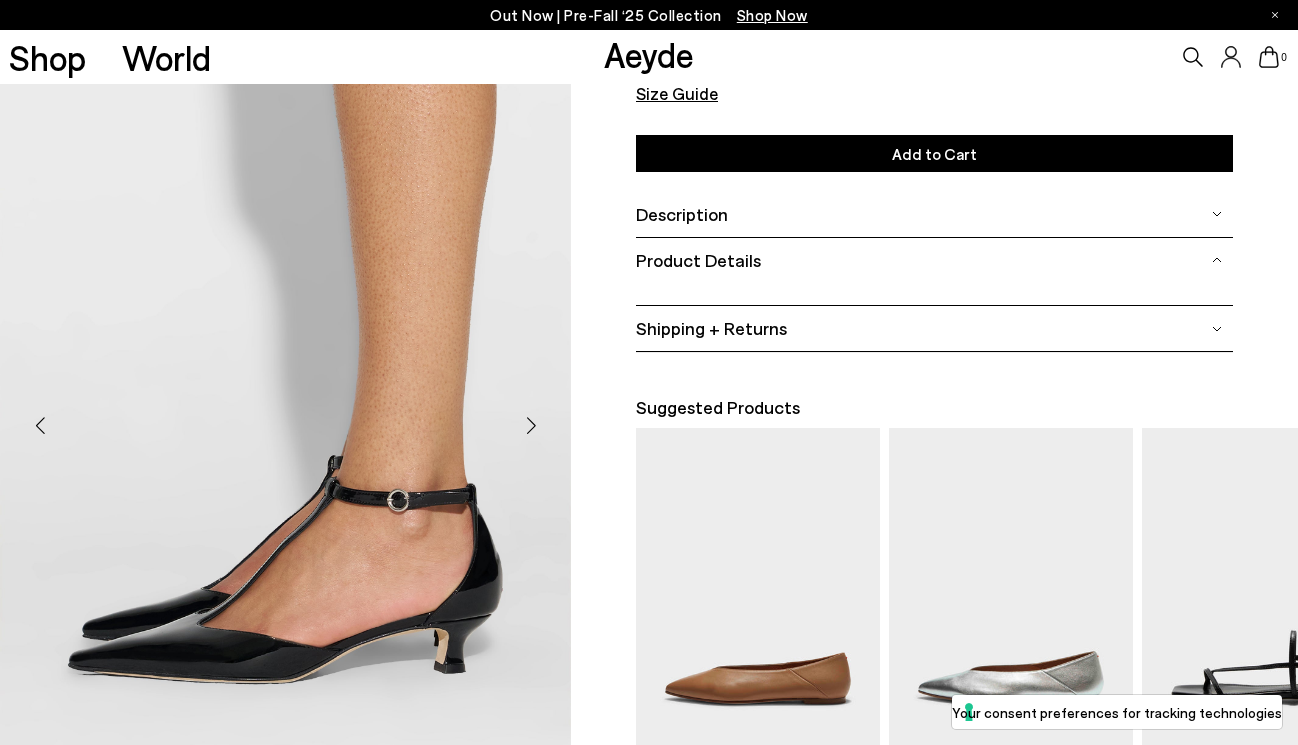click at bounding box center [531, 426] 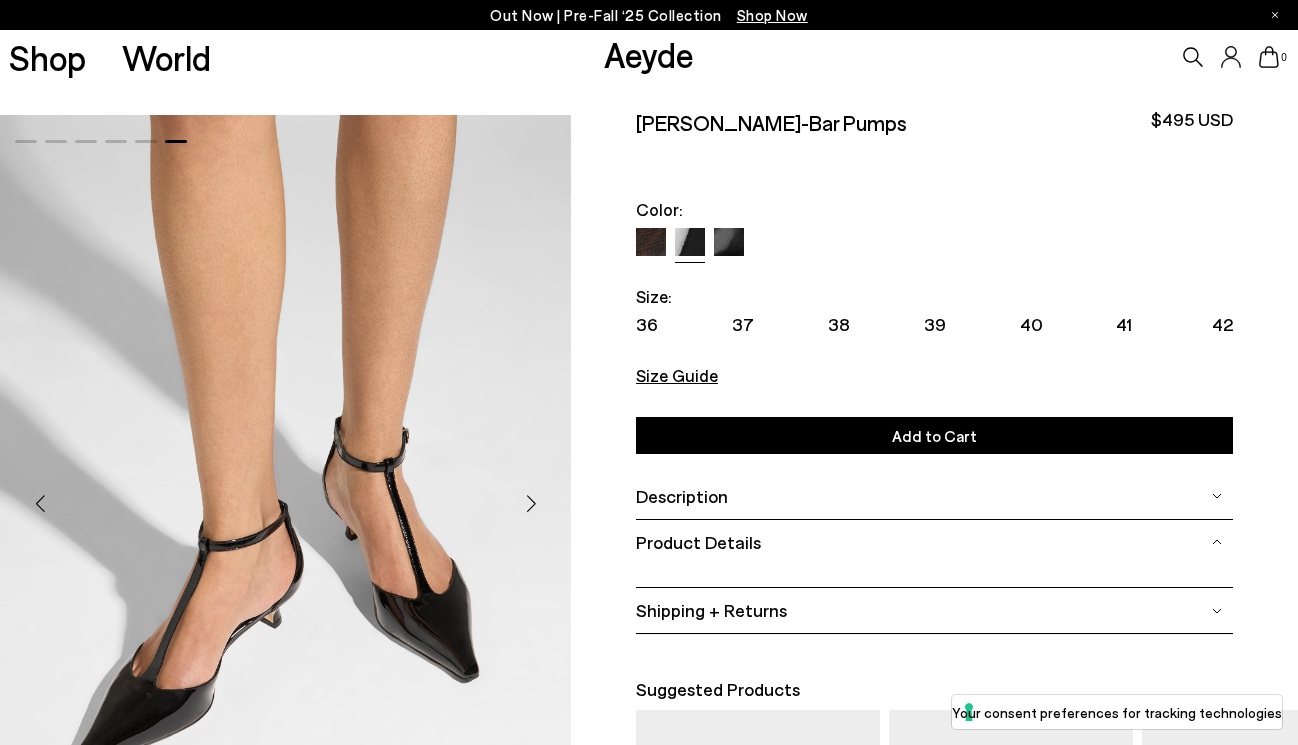 scroll, scrollTop: 0, scrollLeft: 0, axis: both 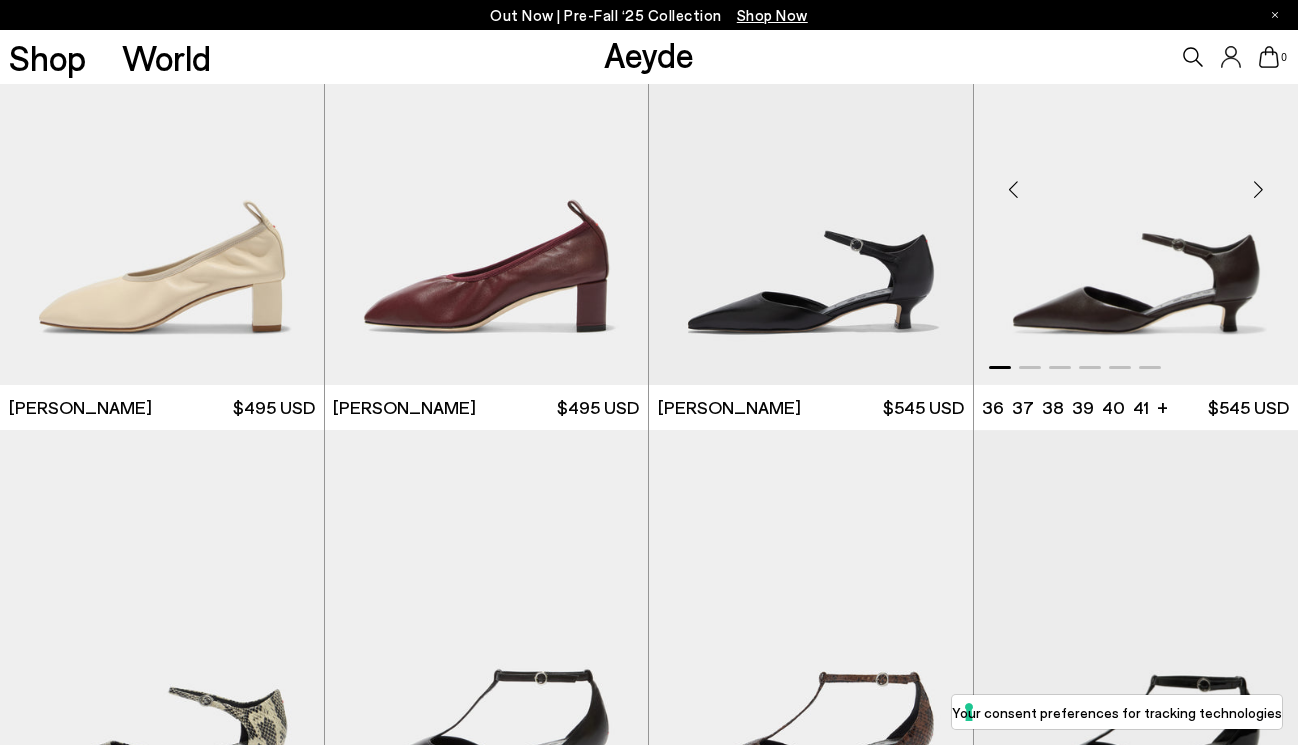click at bounding box center [1136, 181] 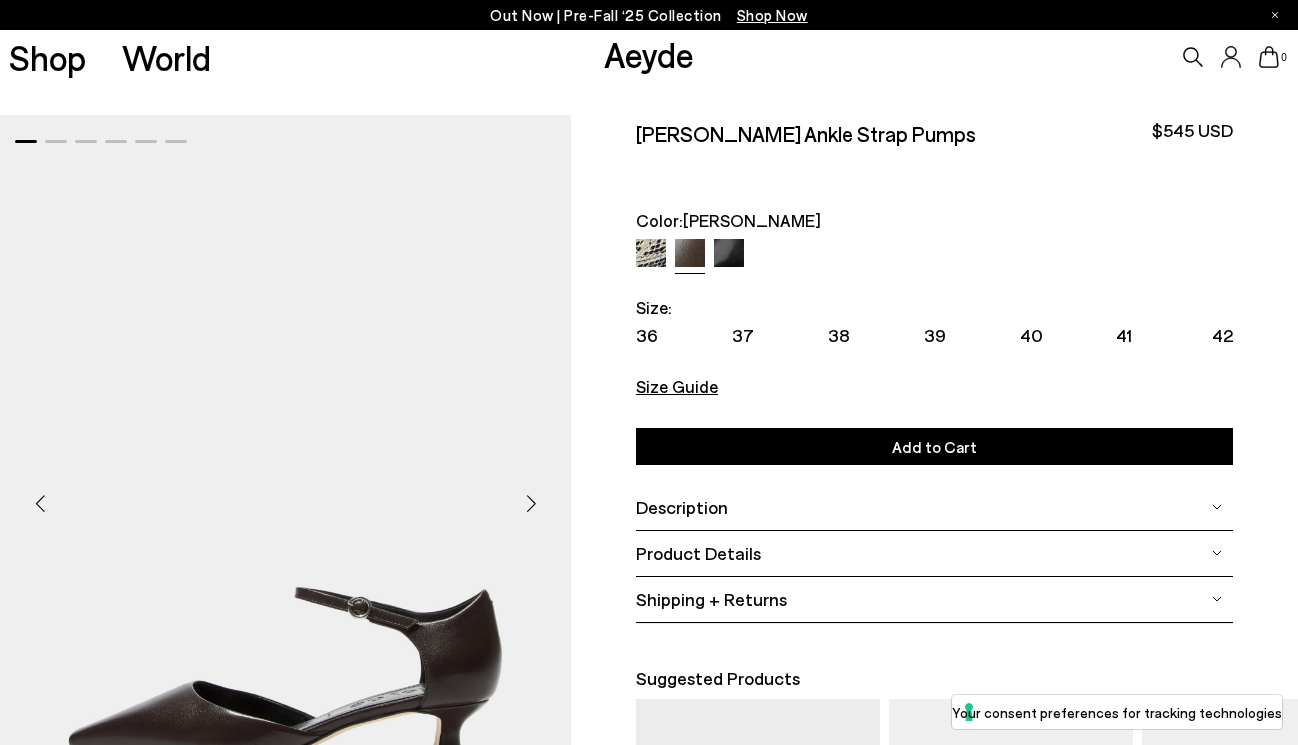 scroll, scrollTop: 0, scrollLeft: 0, axis: both 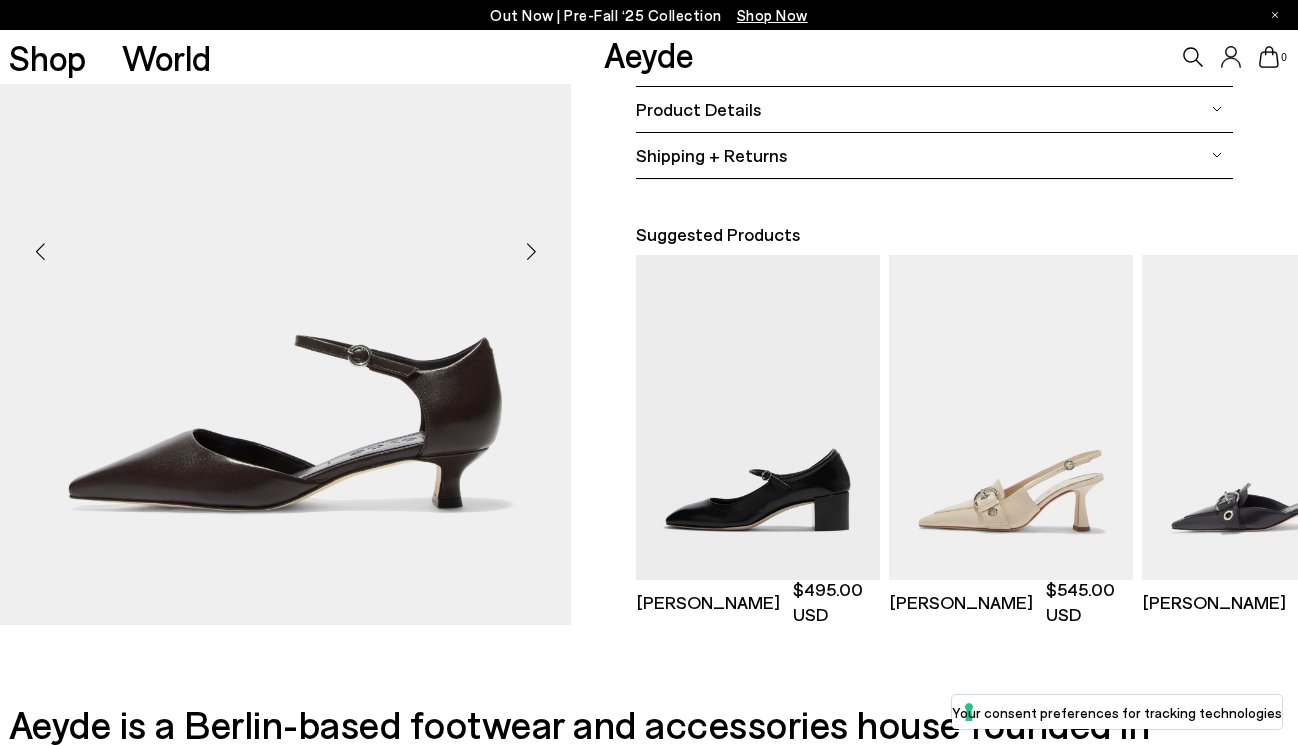 click at bounding box center [531, 252] 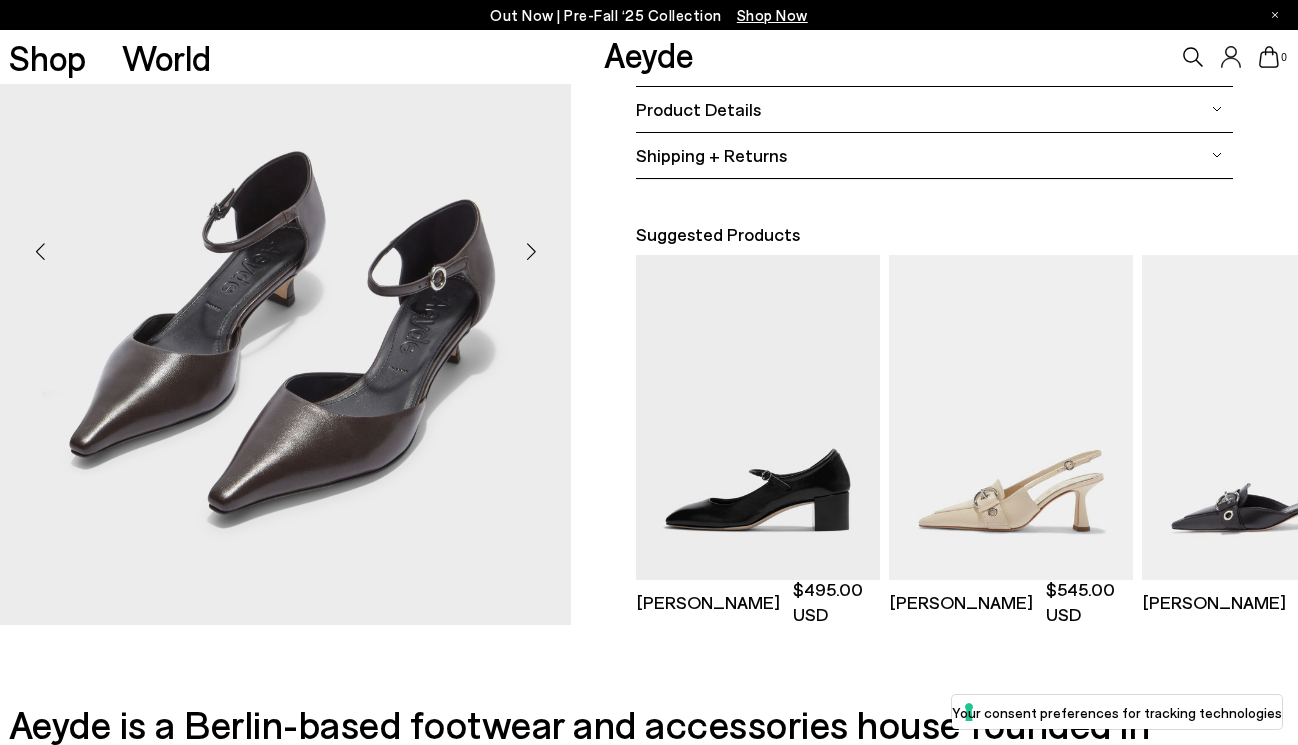 click at bounding box center [531, 252] 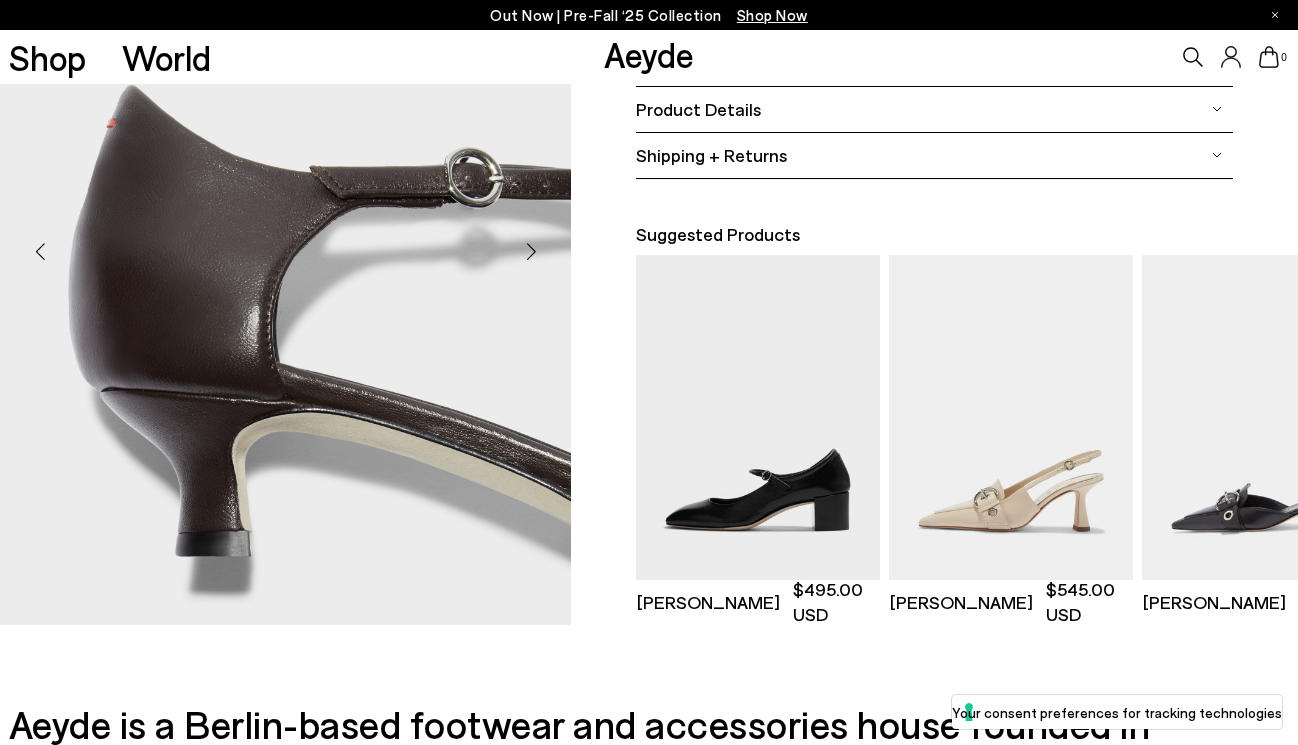 click at bounding box center (531, 252) 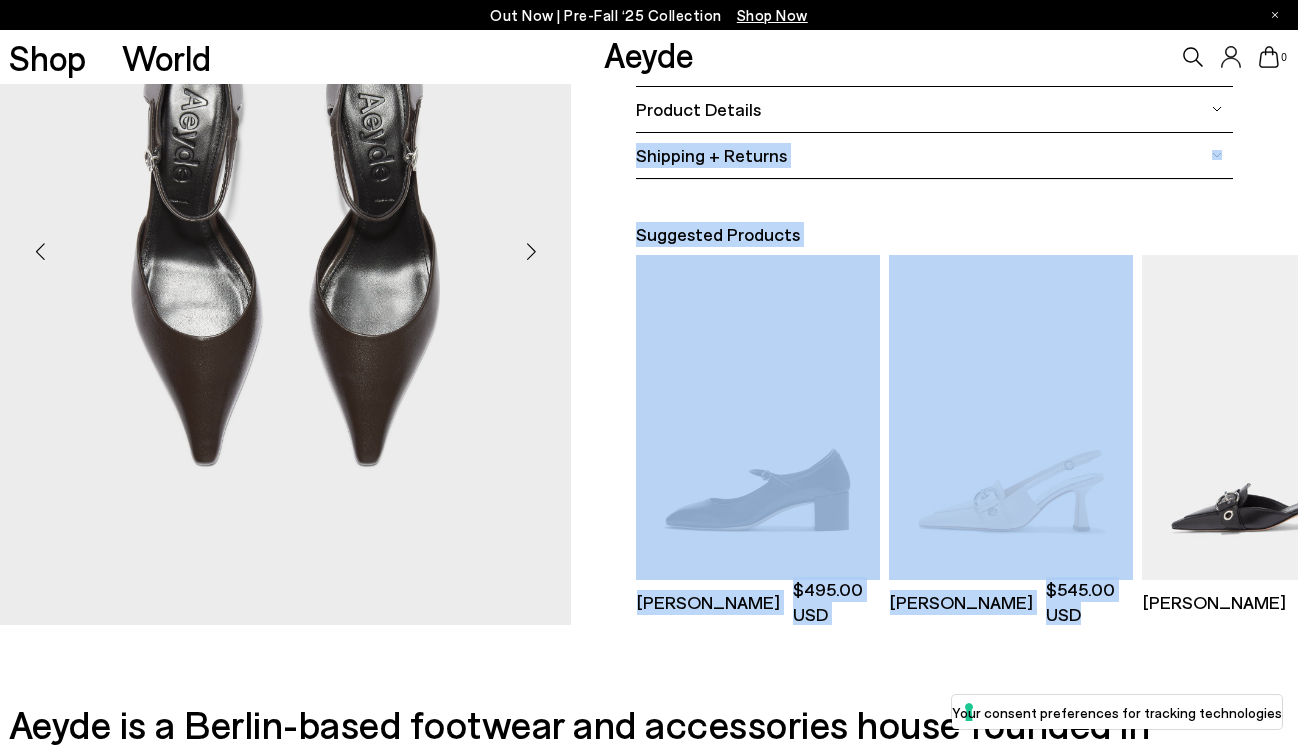 drag, startPoint x: 1296, startPoint y: 253, endPoint x: 1291, endPoint y: 139, distance: 114.1096 